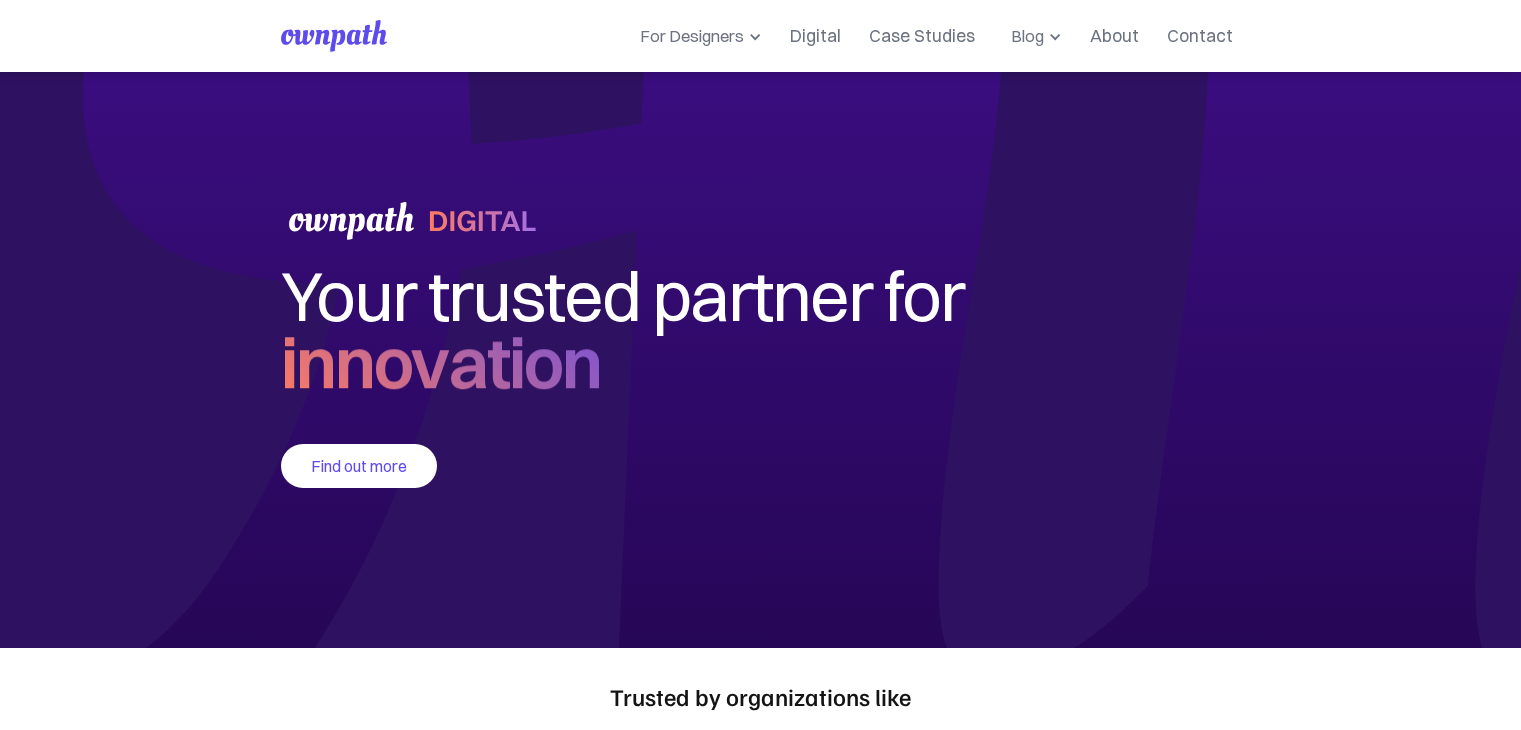 scroll, scrollTop: 0, scrollLeft: 0, axis: both 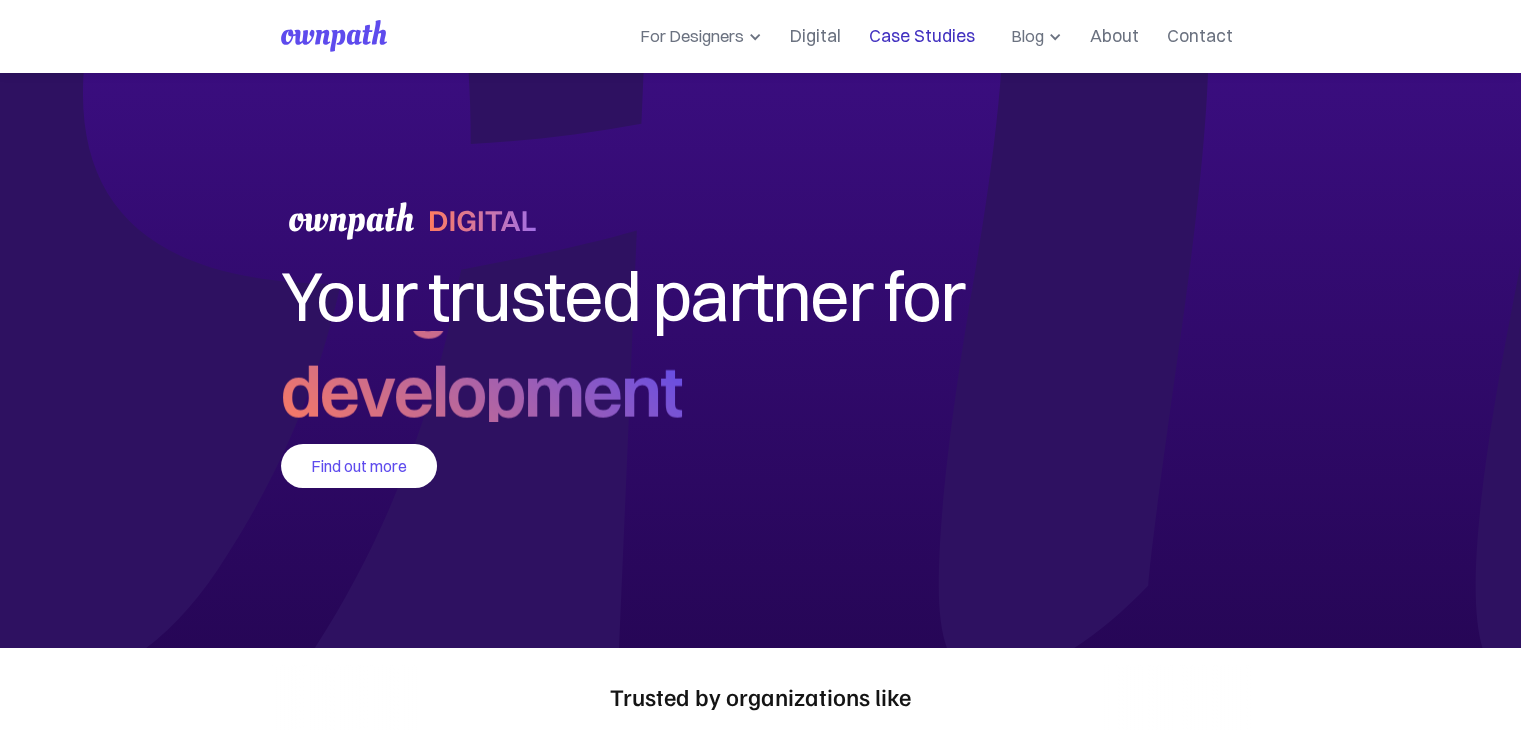 click on "Case Studies" at bounding box center (922, 36) 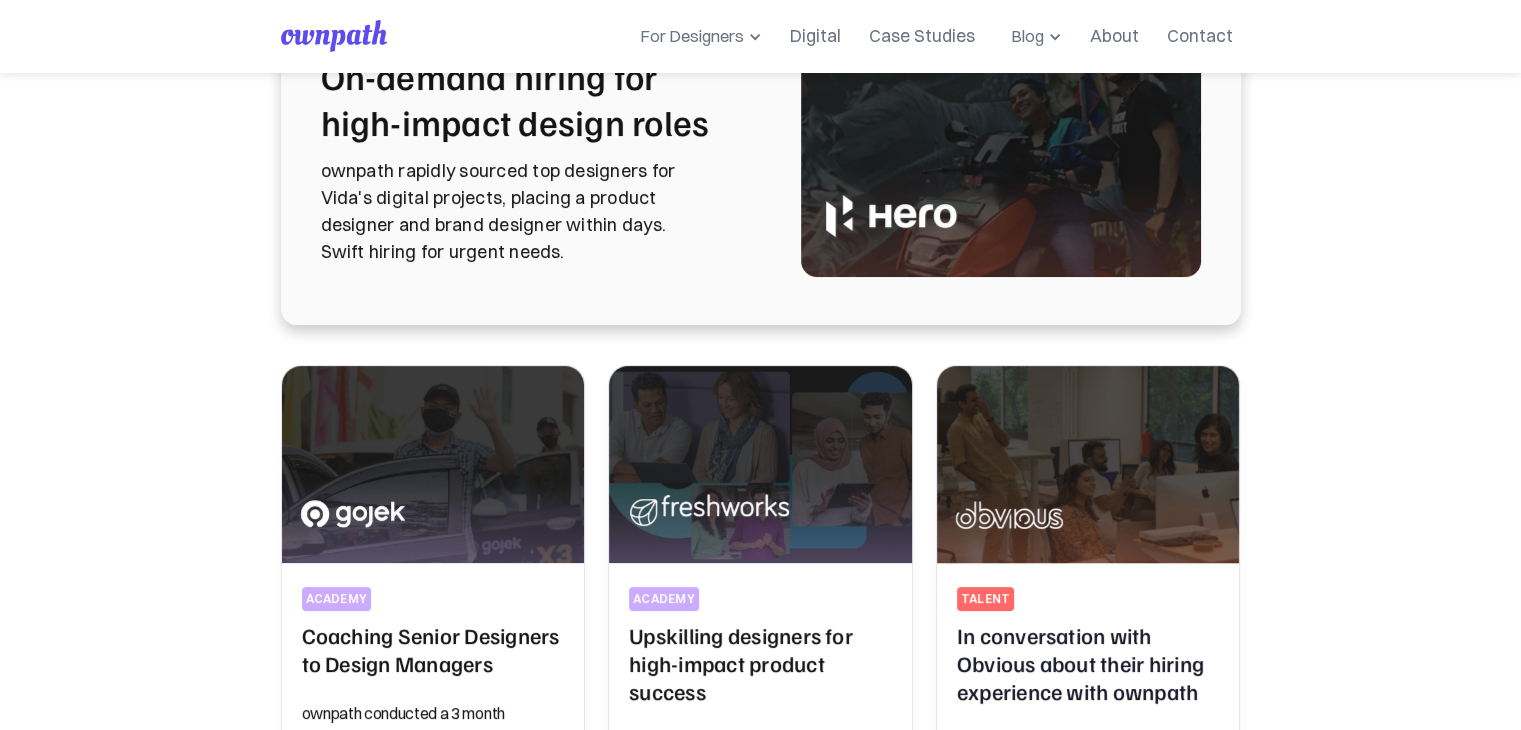 scroll, scrollTop: 150, scrollLeft: 0, axis: vertical 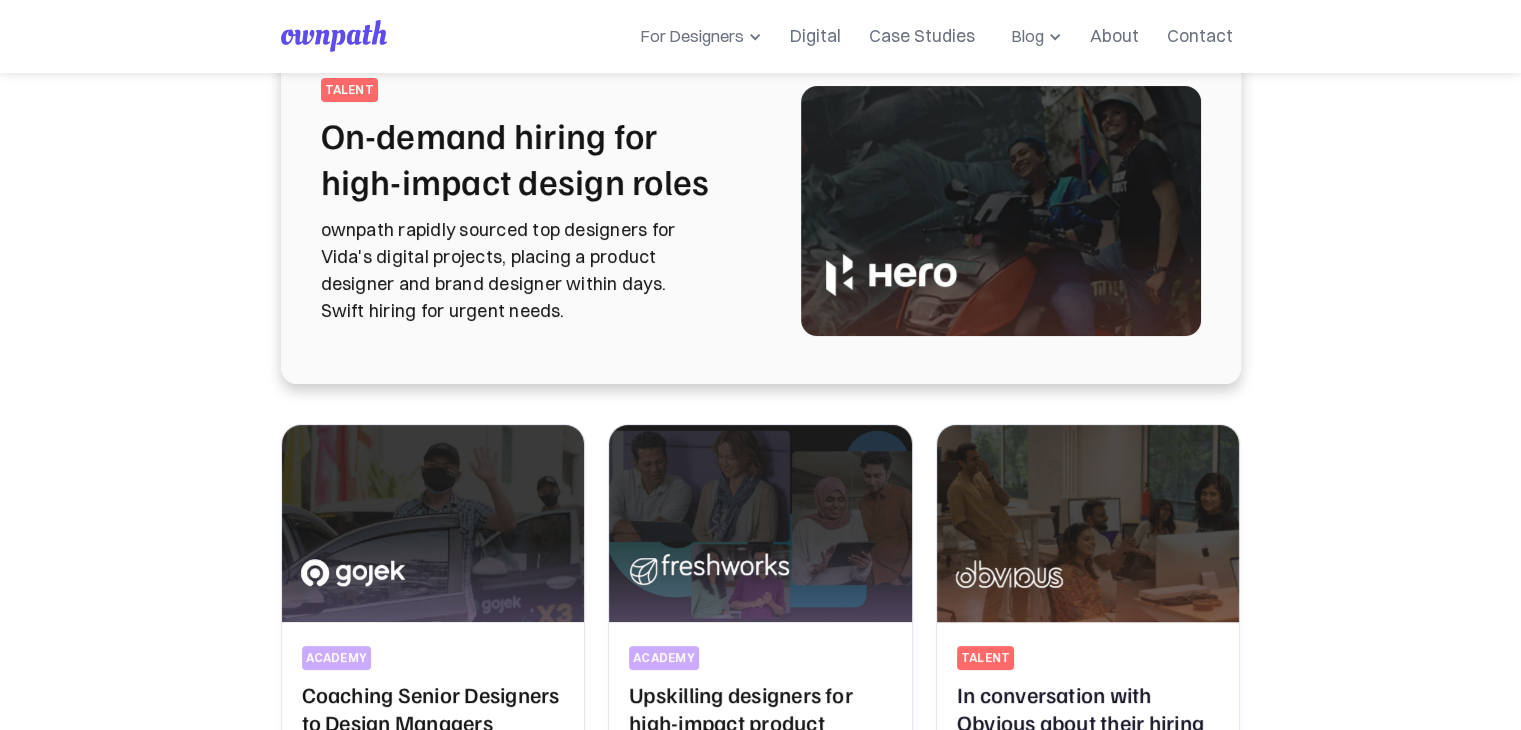 click at bounding box center [1001, 211] 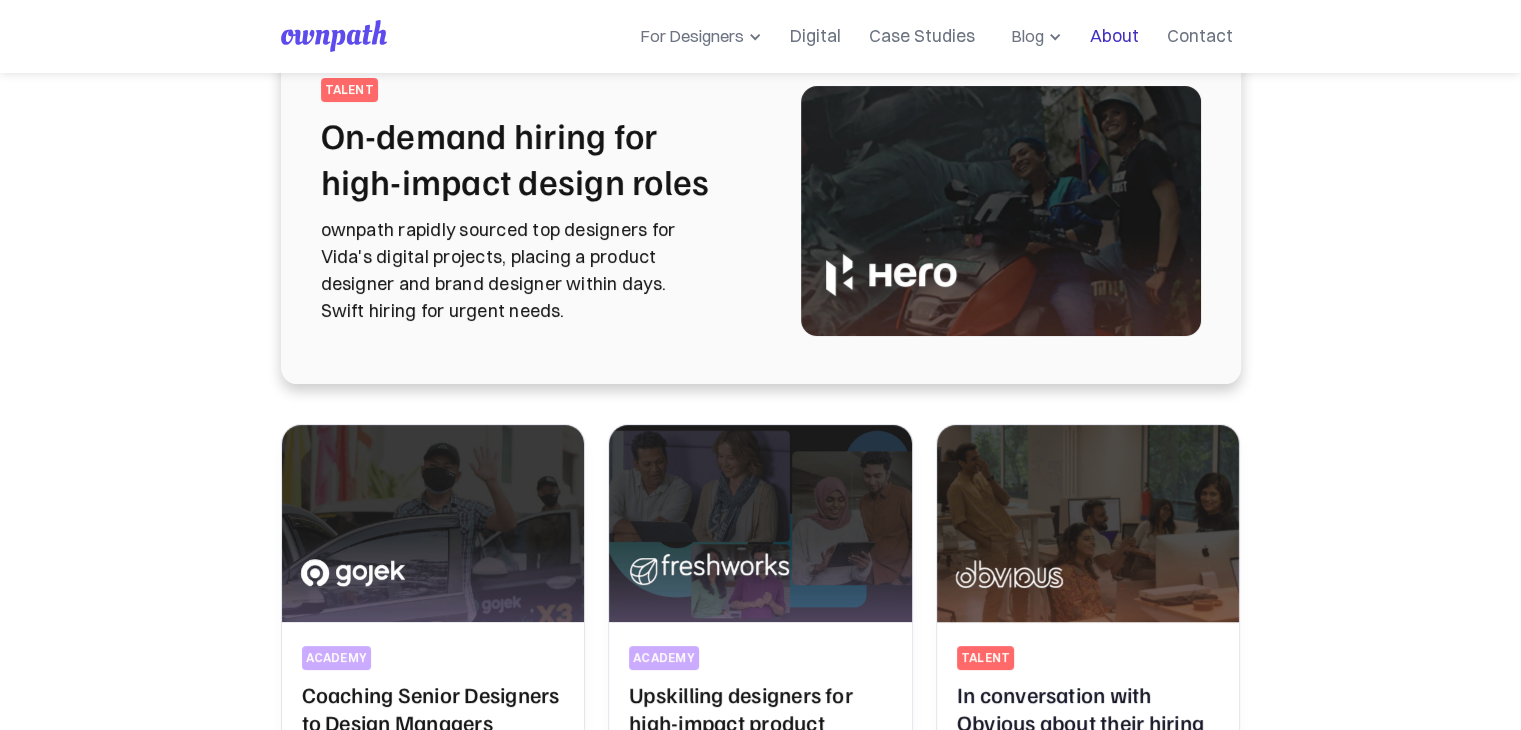 click on "About" at bounding box center (1114, 36) 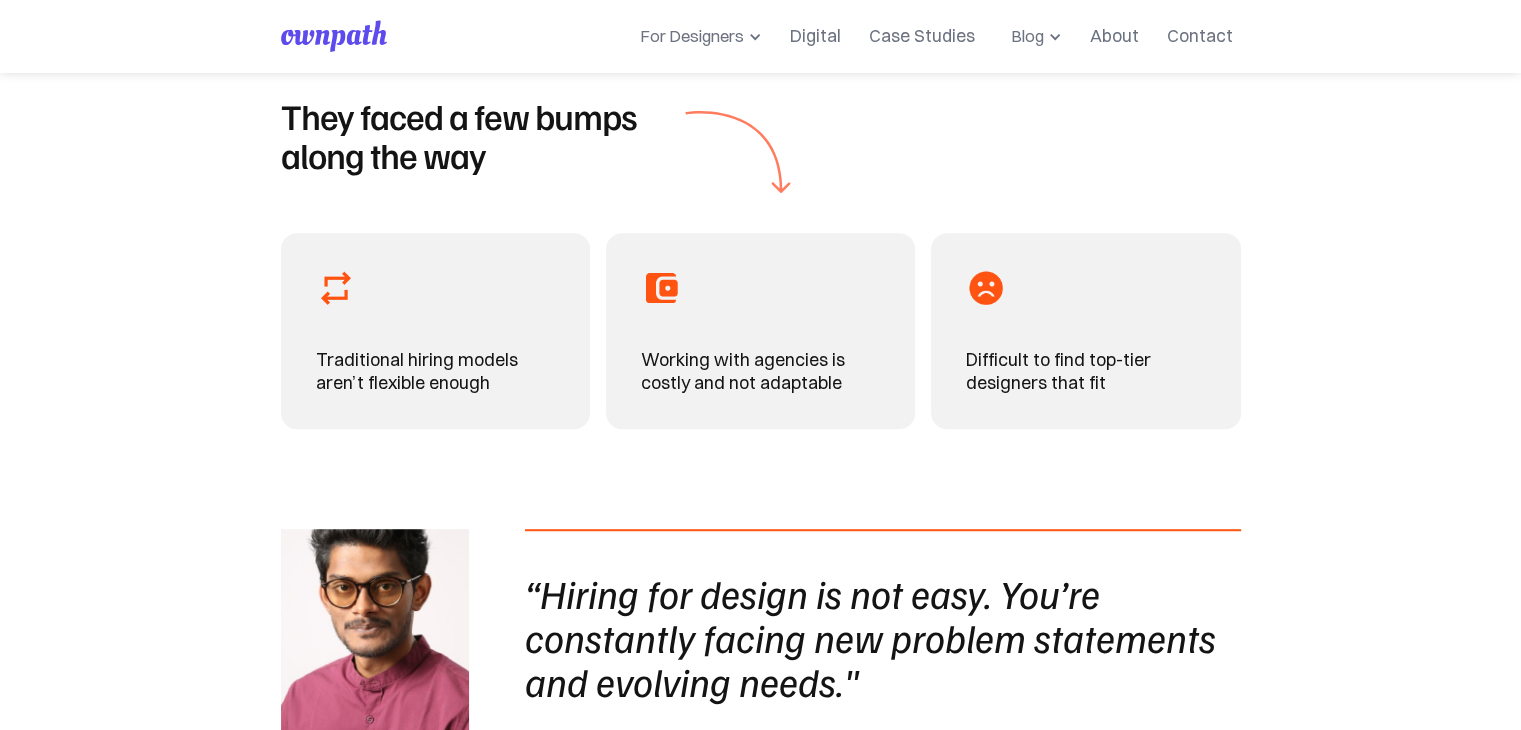scroll, scrollTop: 1400, scrollLeft: 0, axis: vertical 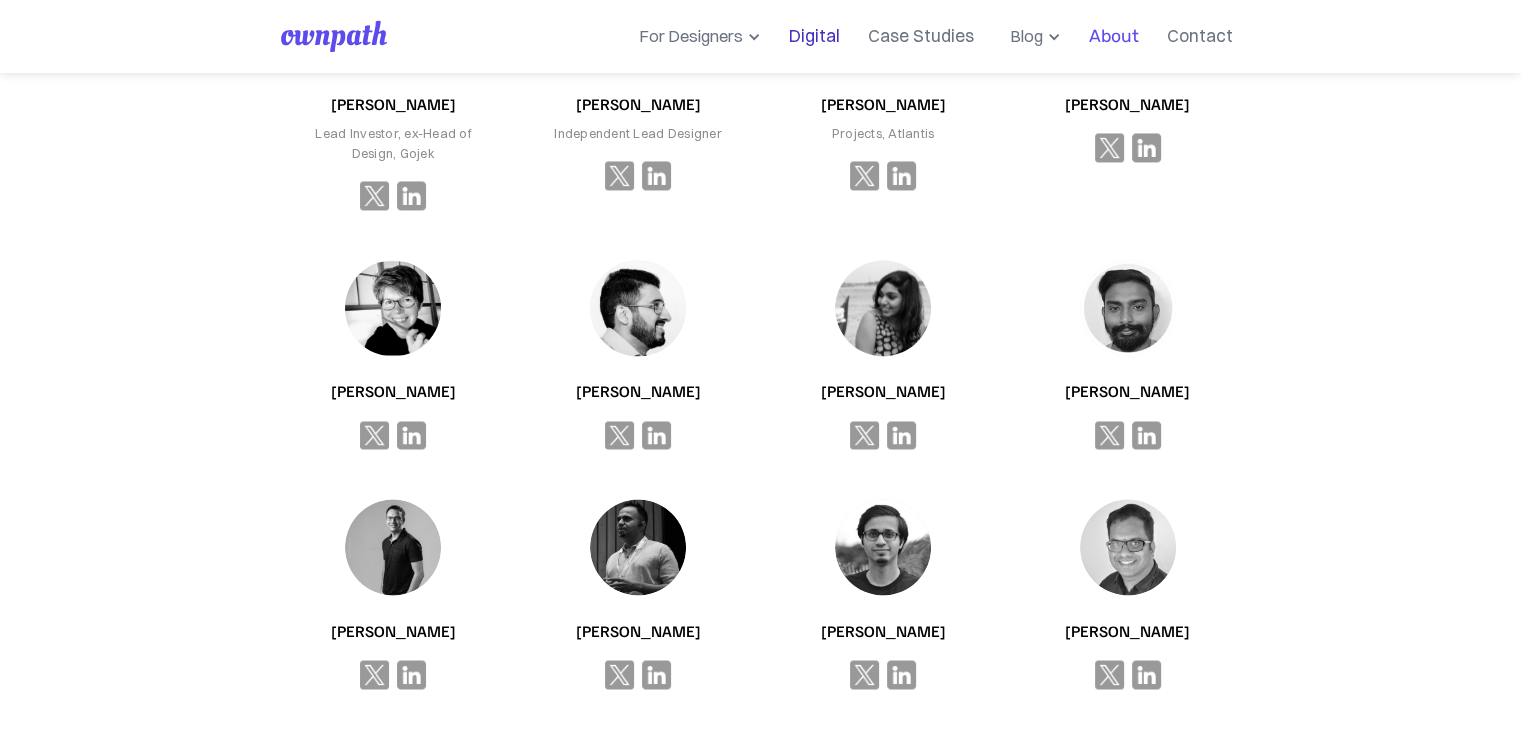 click on "Digital" at bounding box center [814, 36] 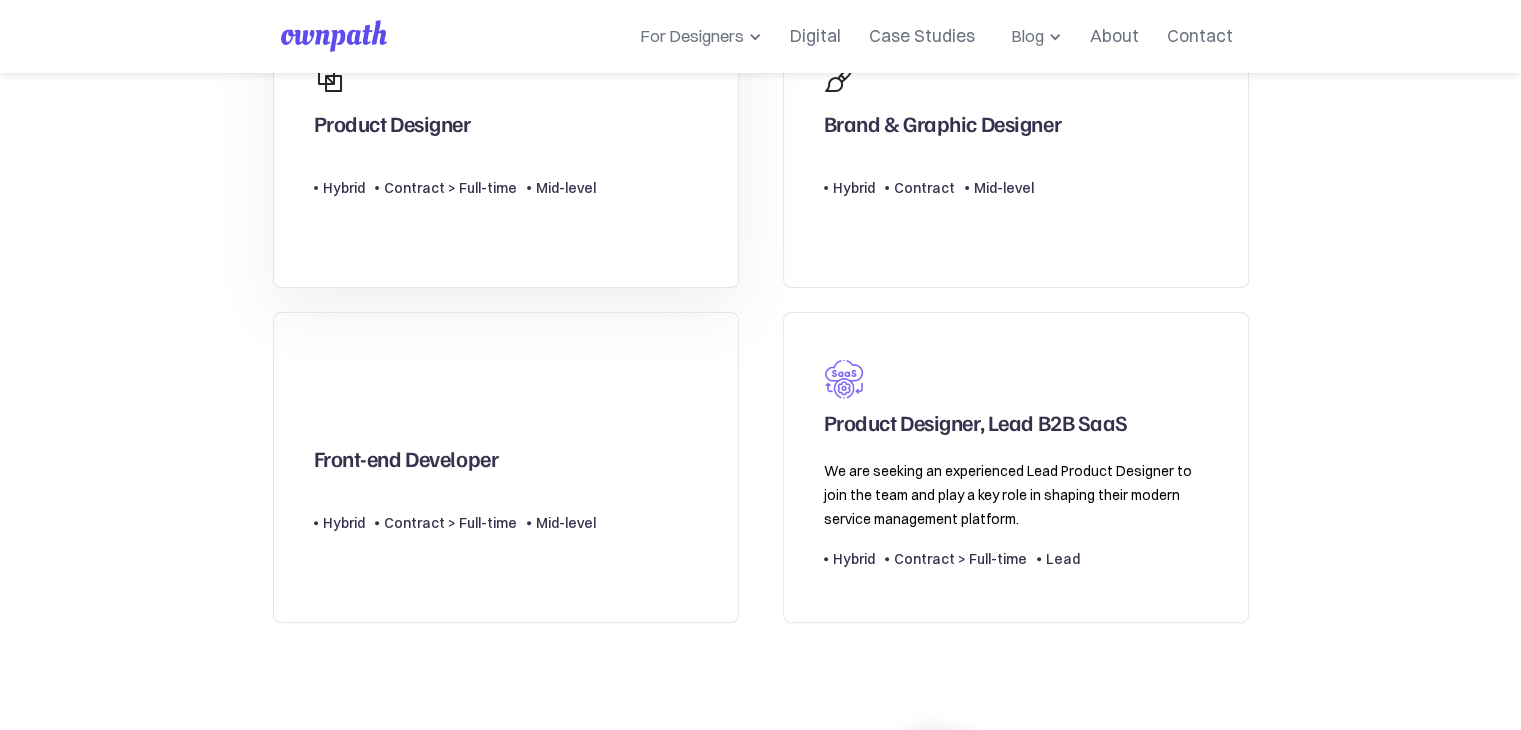 scroll, scrollTop: 500, scrollLeft: 0, axis: vertical 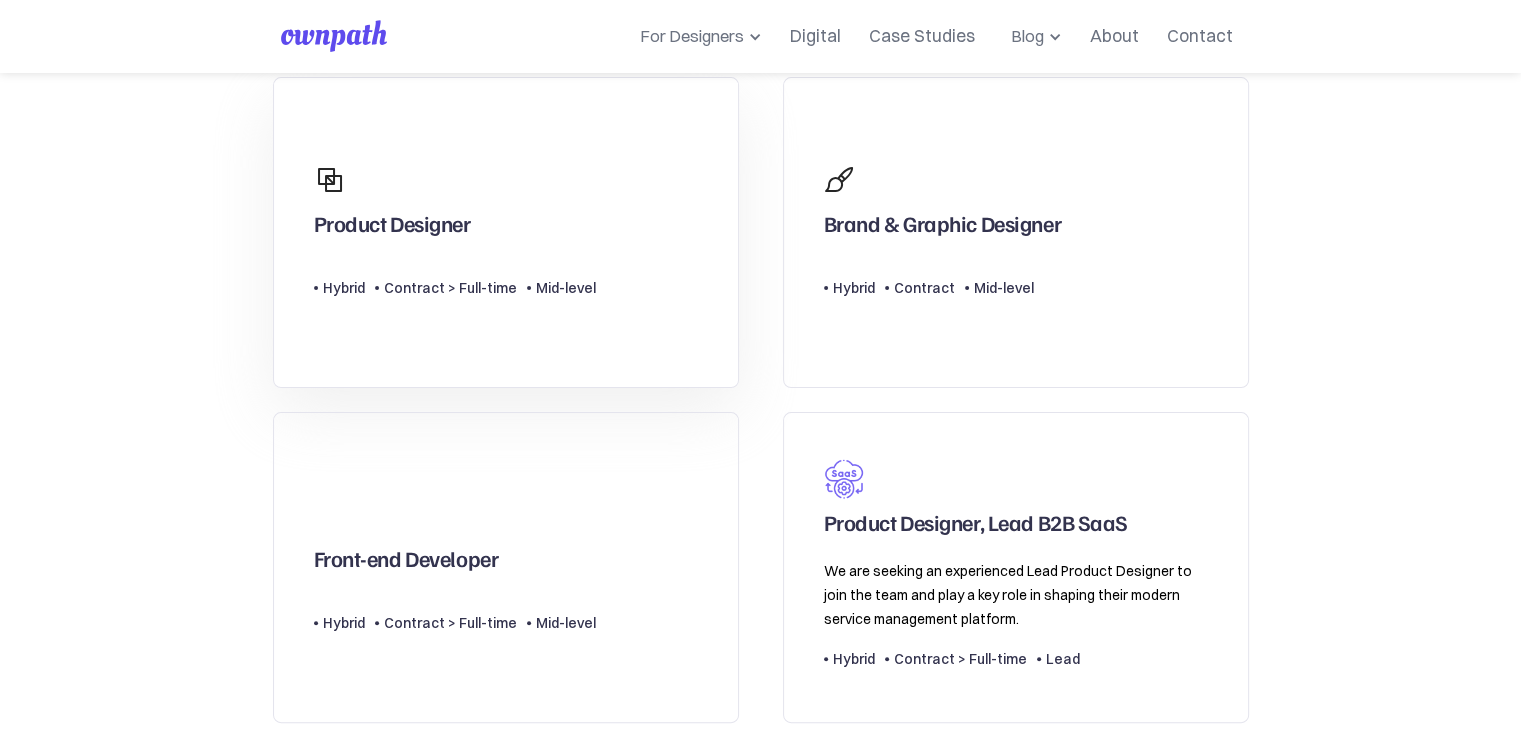 click on "Product Designer Type Level Hybrid Contract > Full-time Mid-level" at bounding box center [455, 232] 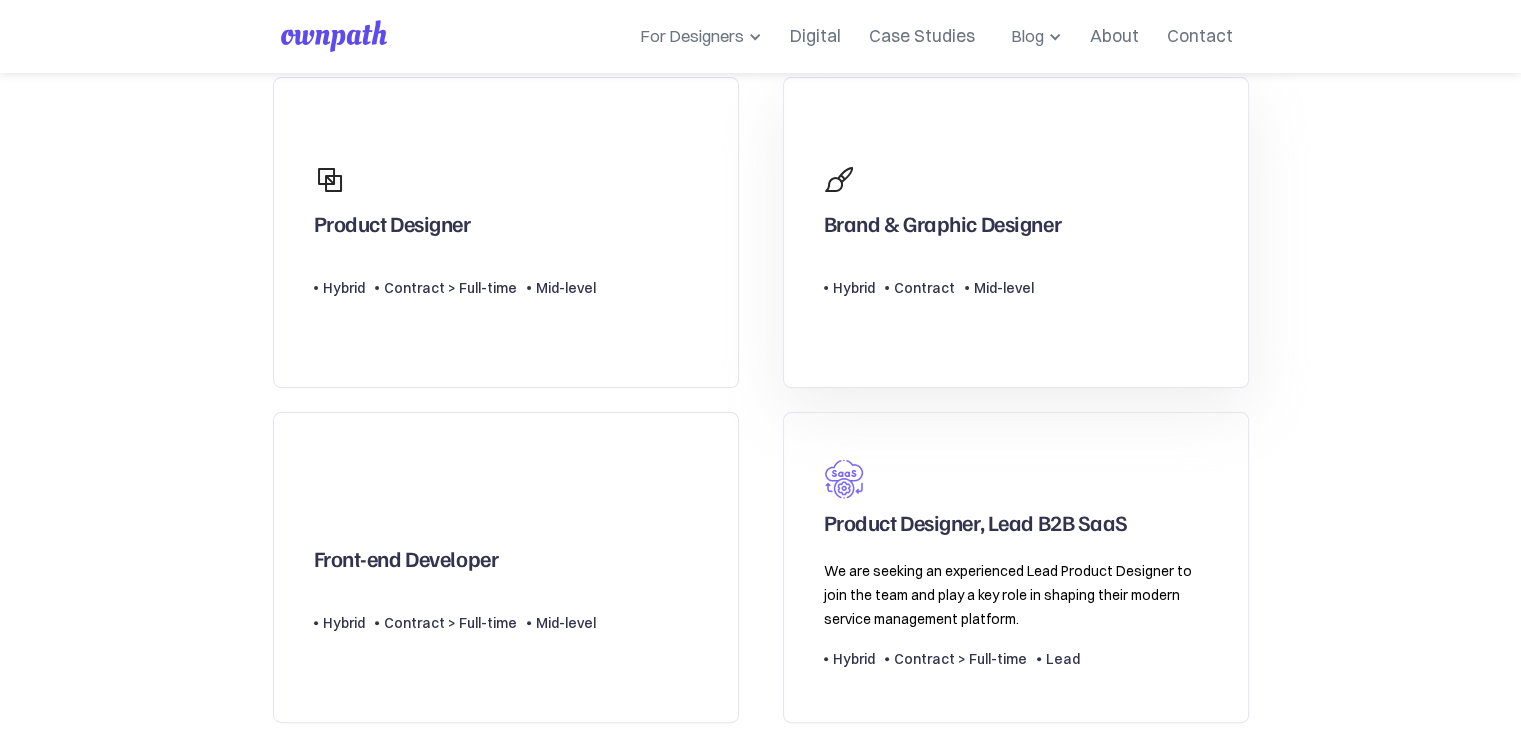 click on "Brand & Graphic Designer Type Level Hybrid Contract Mid-level" at bounding box center (1016, 232) 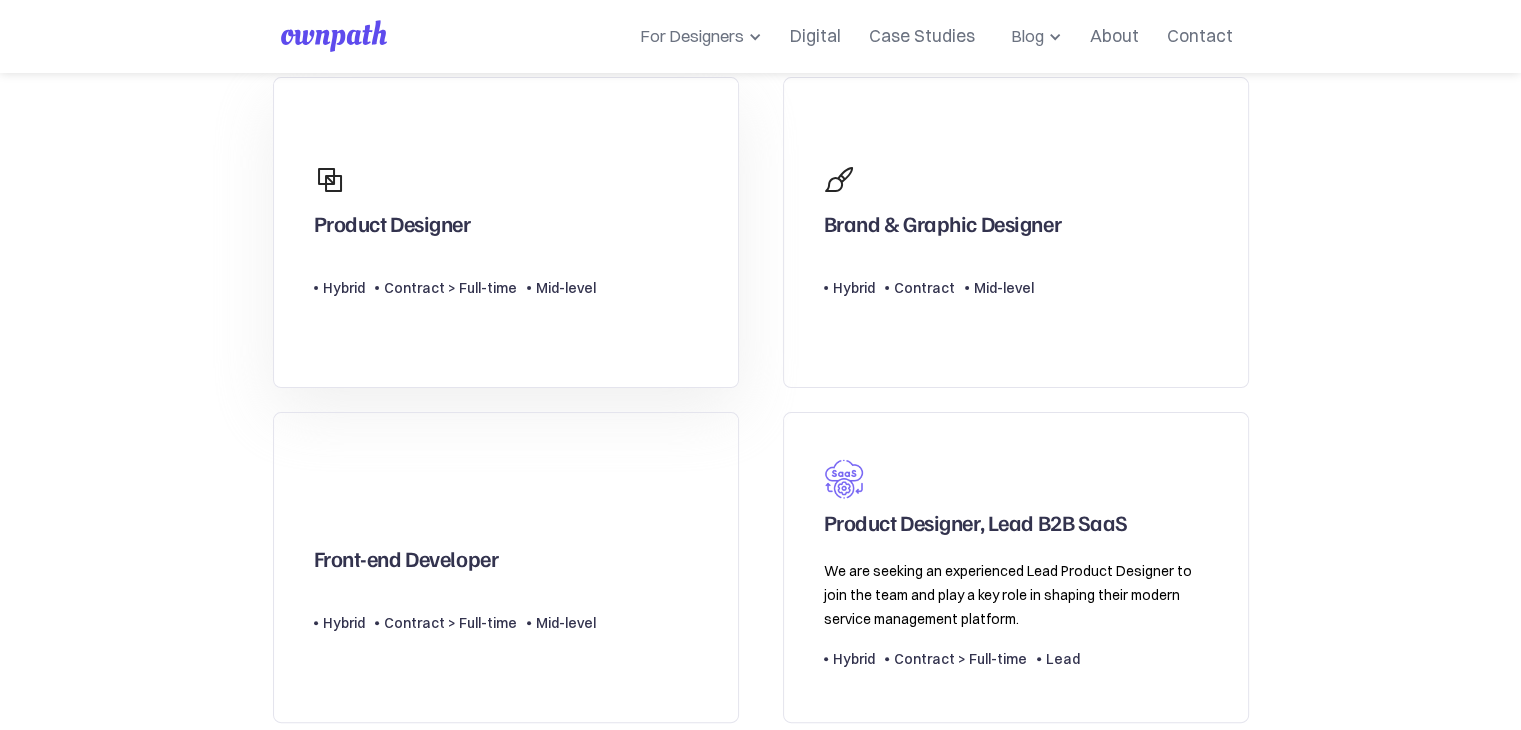 click on "Product Designer Type Level Hybrid Contract > Full-time Mid-level" at bounding box center (506, 232) 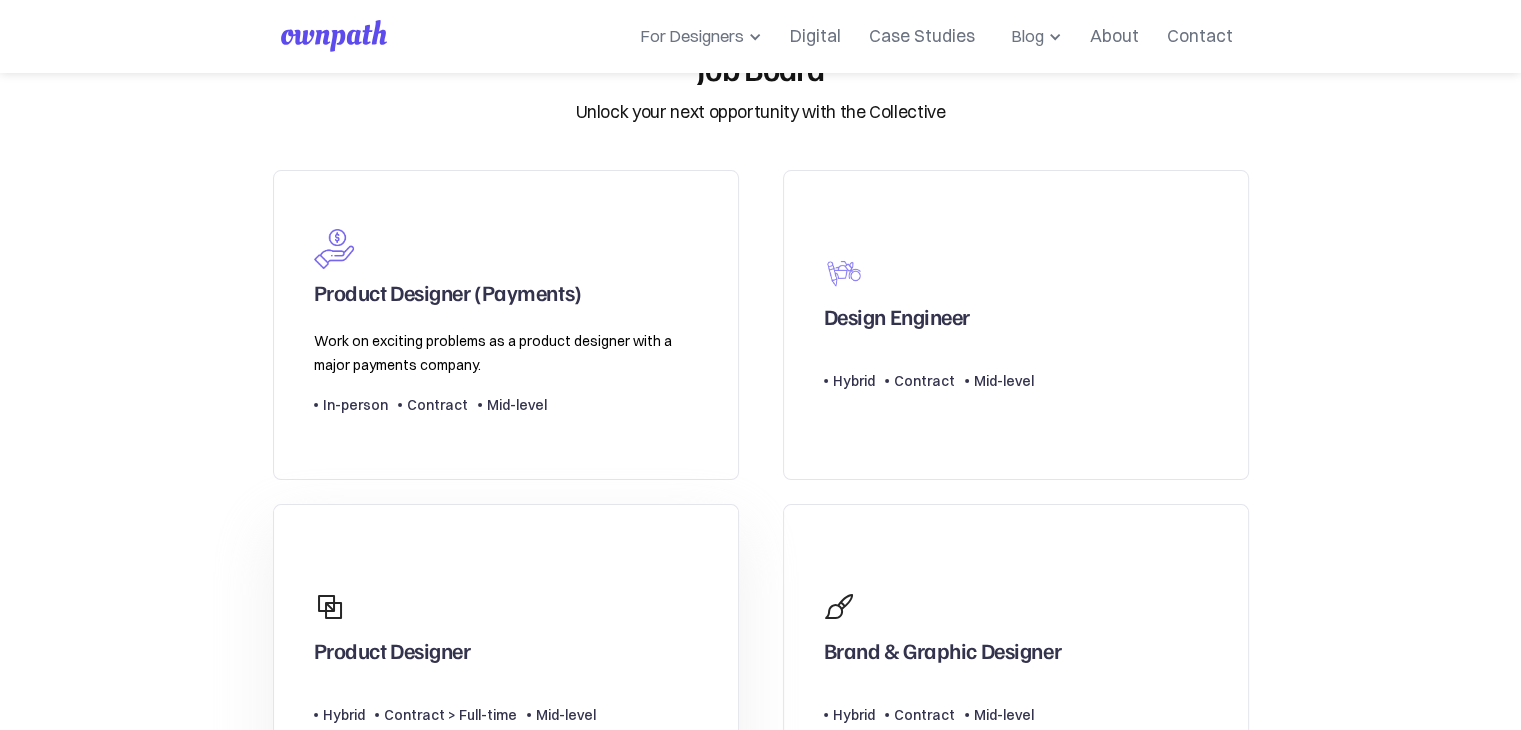 scroll, scrollTop: 0, scrollLeft: 0, axis: both 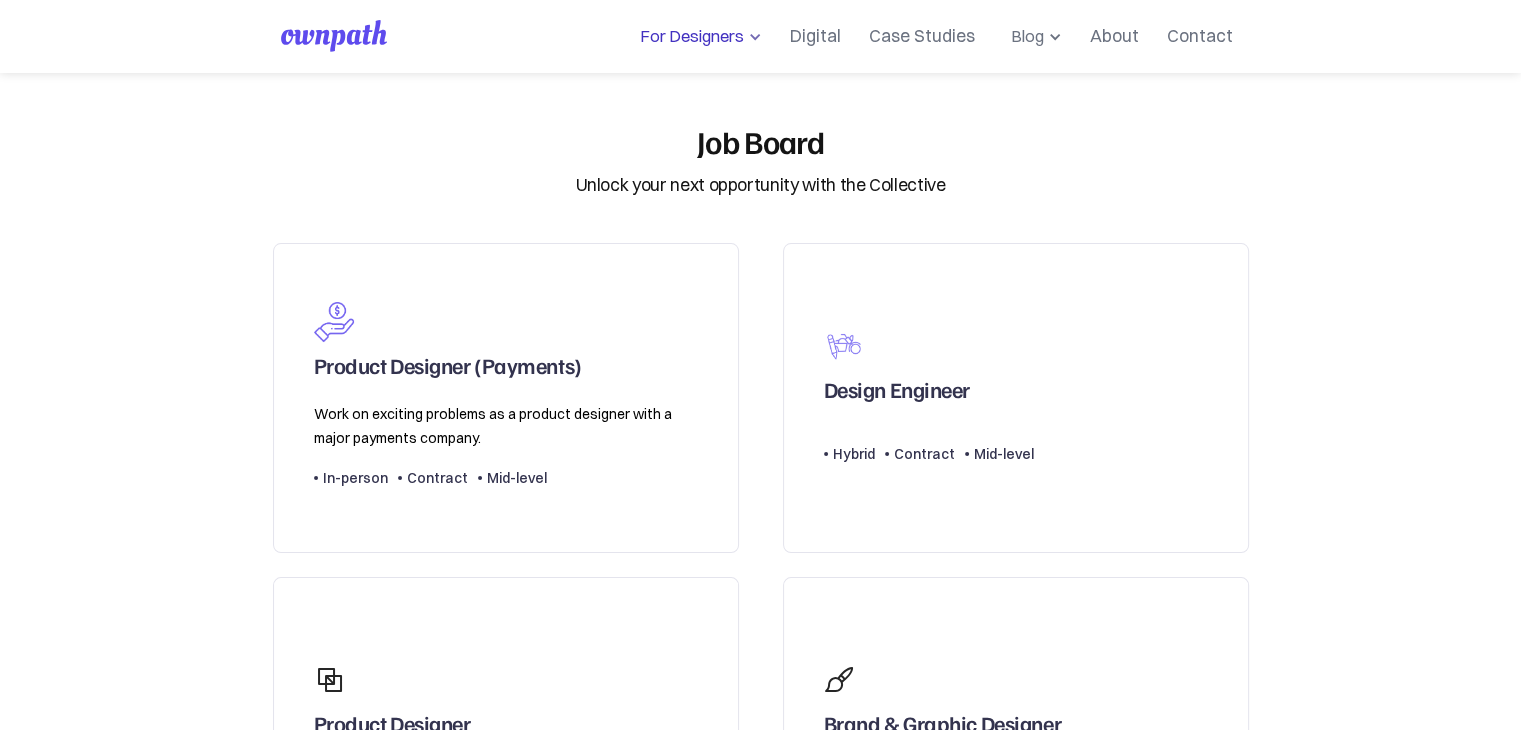 click on "For Designers" at bounding box center [688, 36] 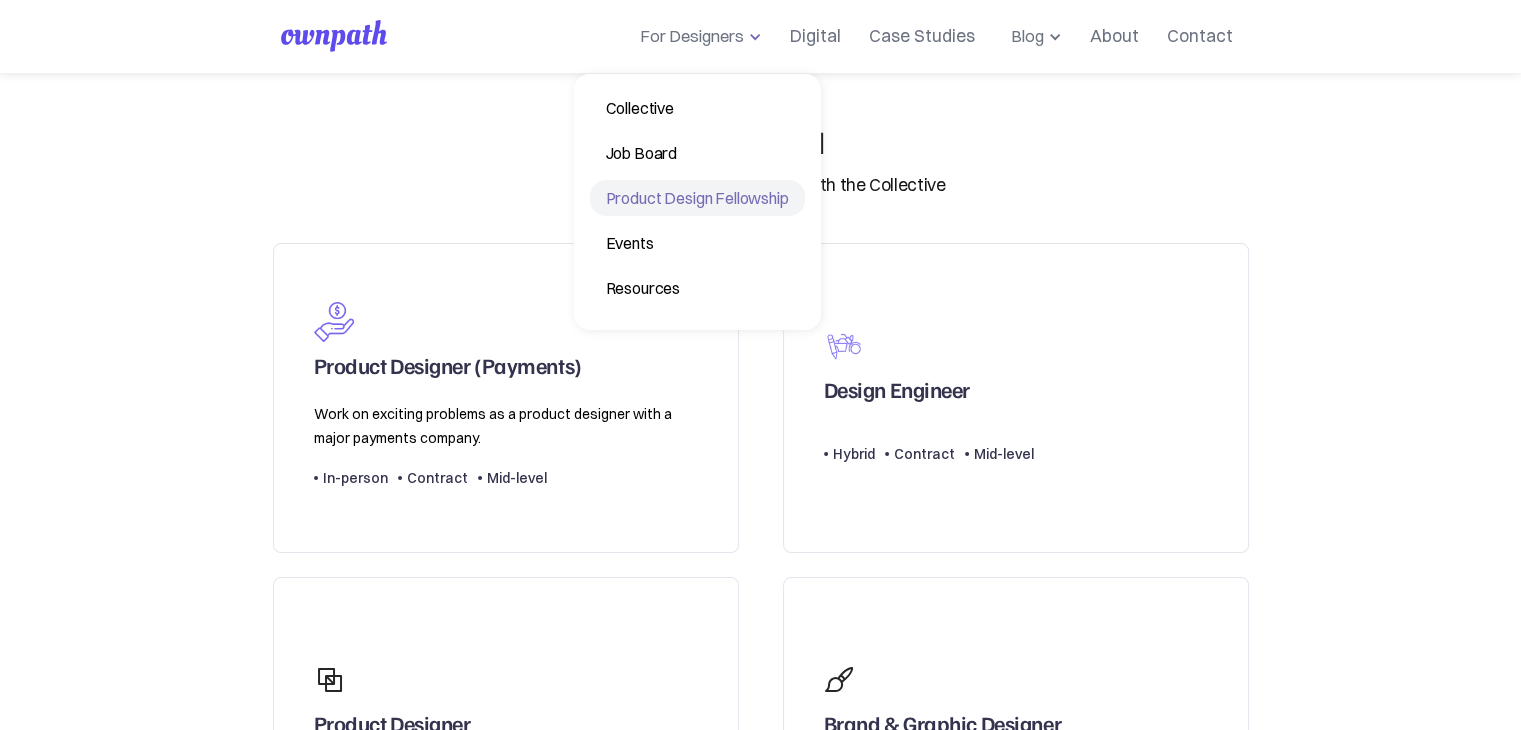 click on "Product Design Fellowship" at bounding box center [697, 198] 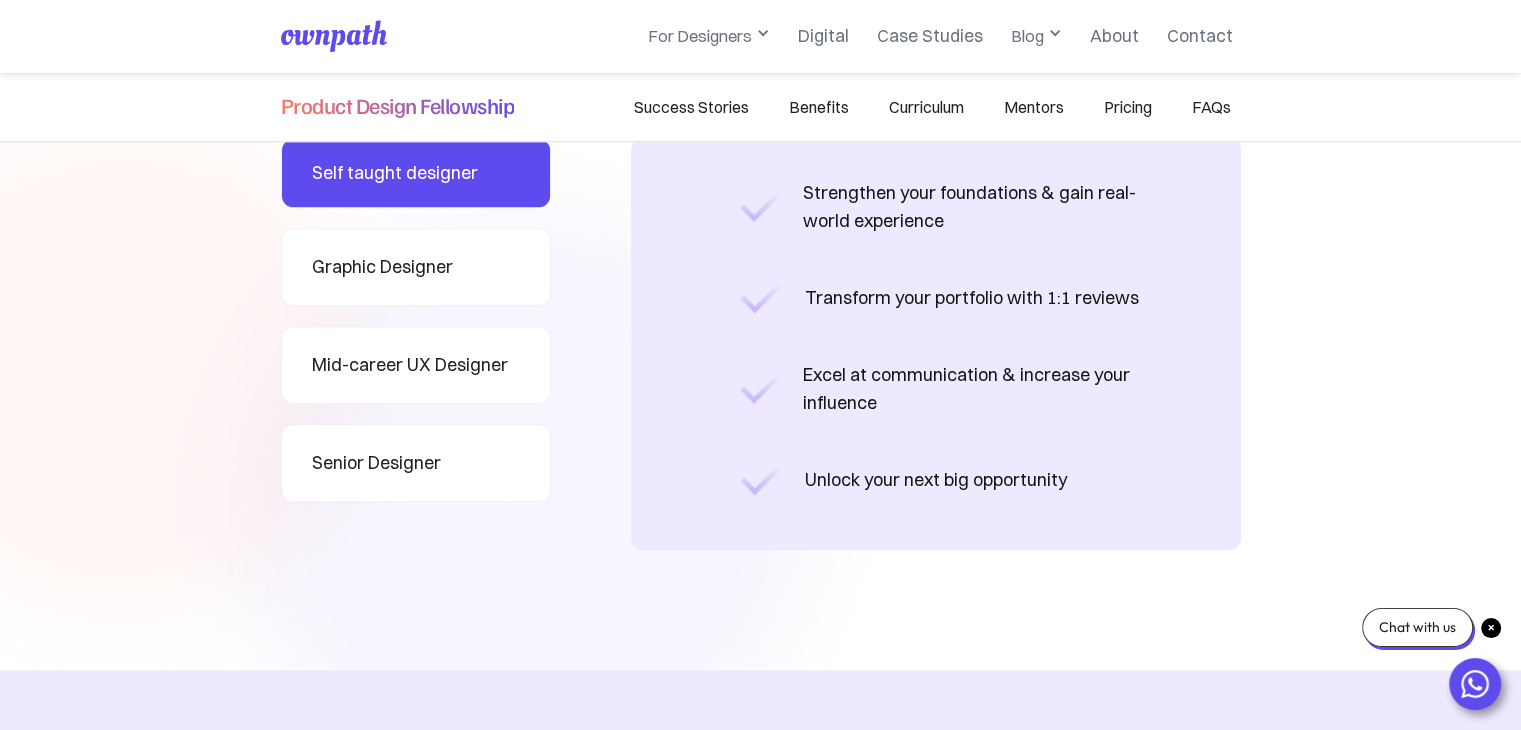 scroll, scrollTop: 1600, scrollLeft: 0, axis: vertical 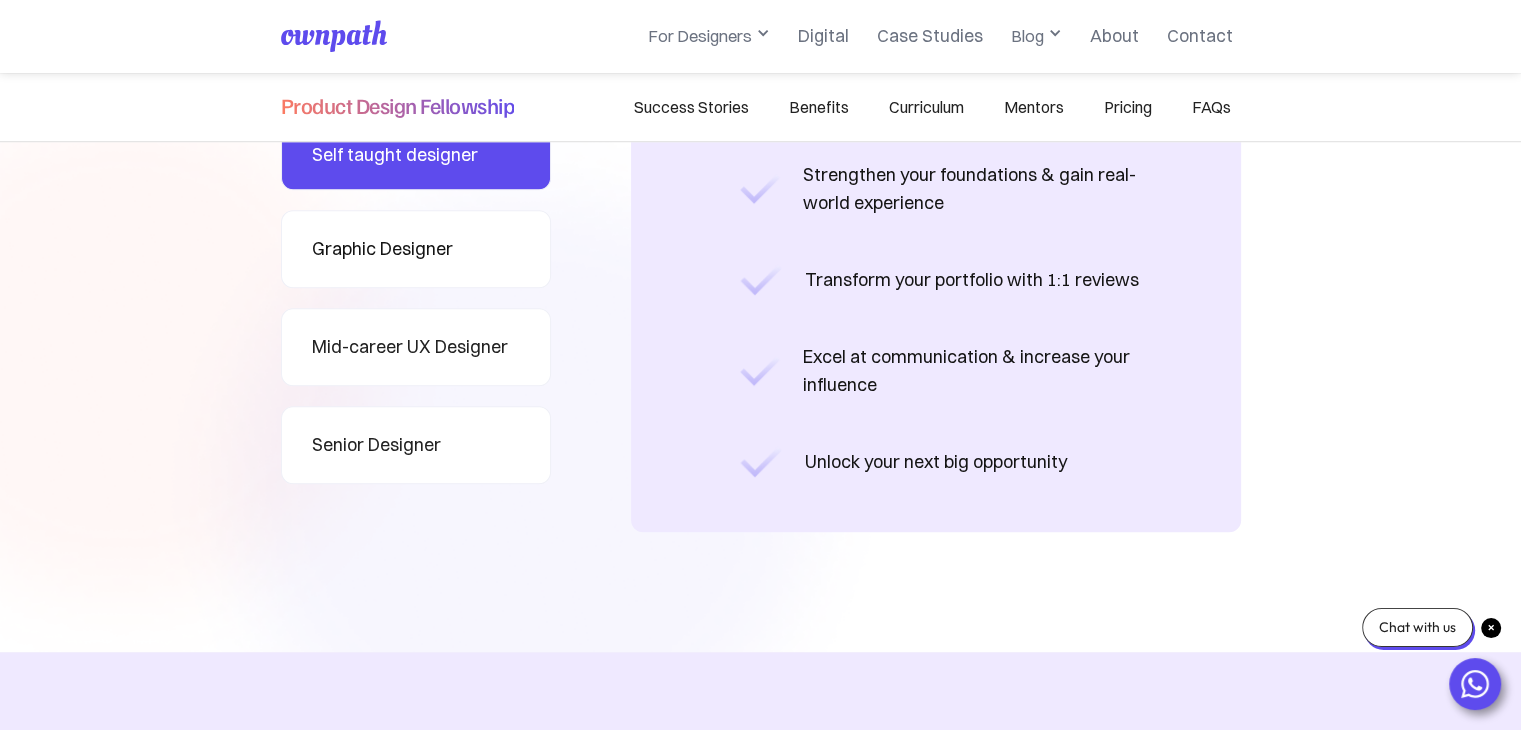 click on "Graphic Designer" at bounding box center [416, 249] 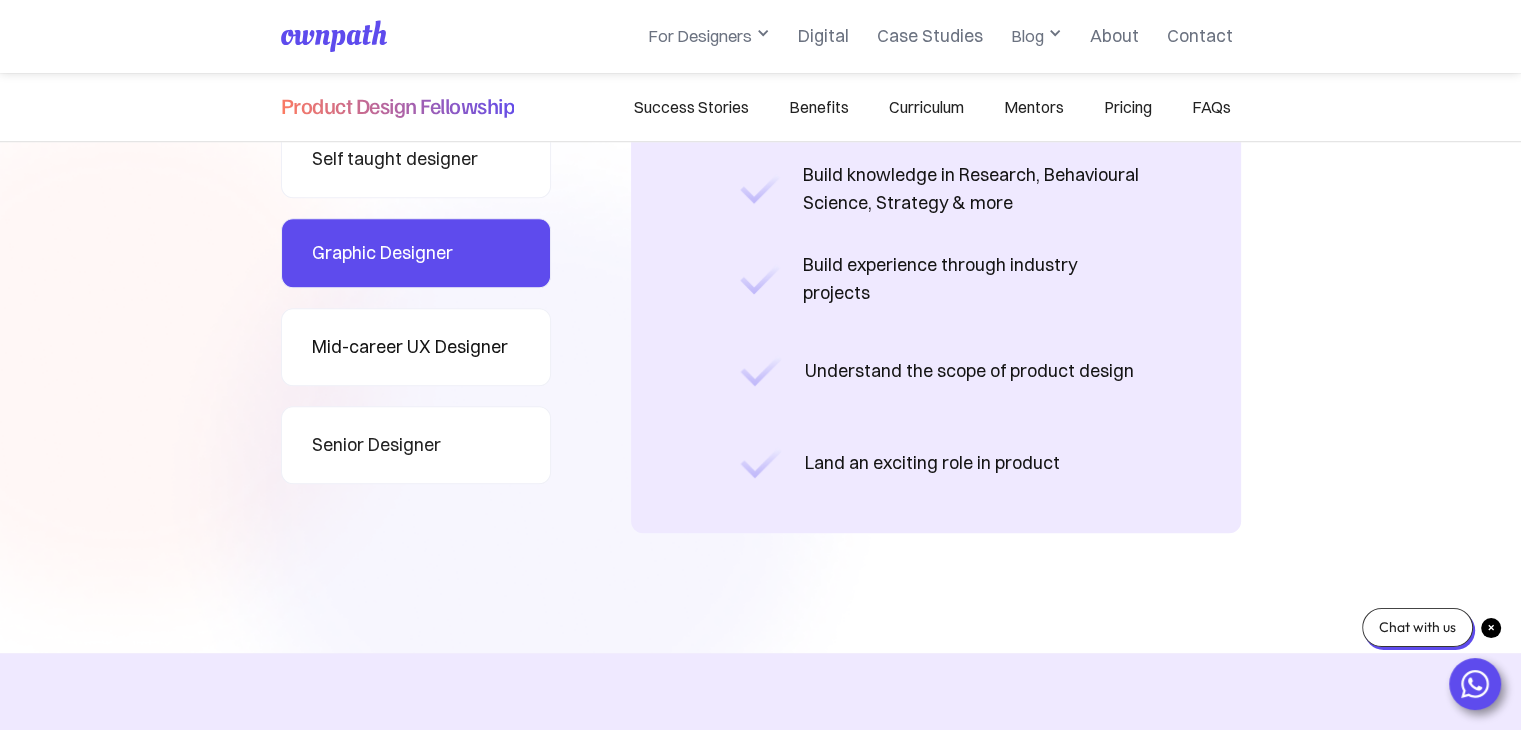 click on "Mid-career UX Designer" at bounding box center (410, 347) 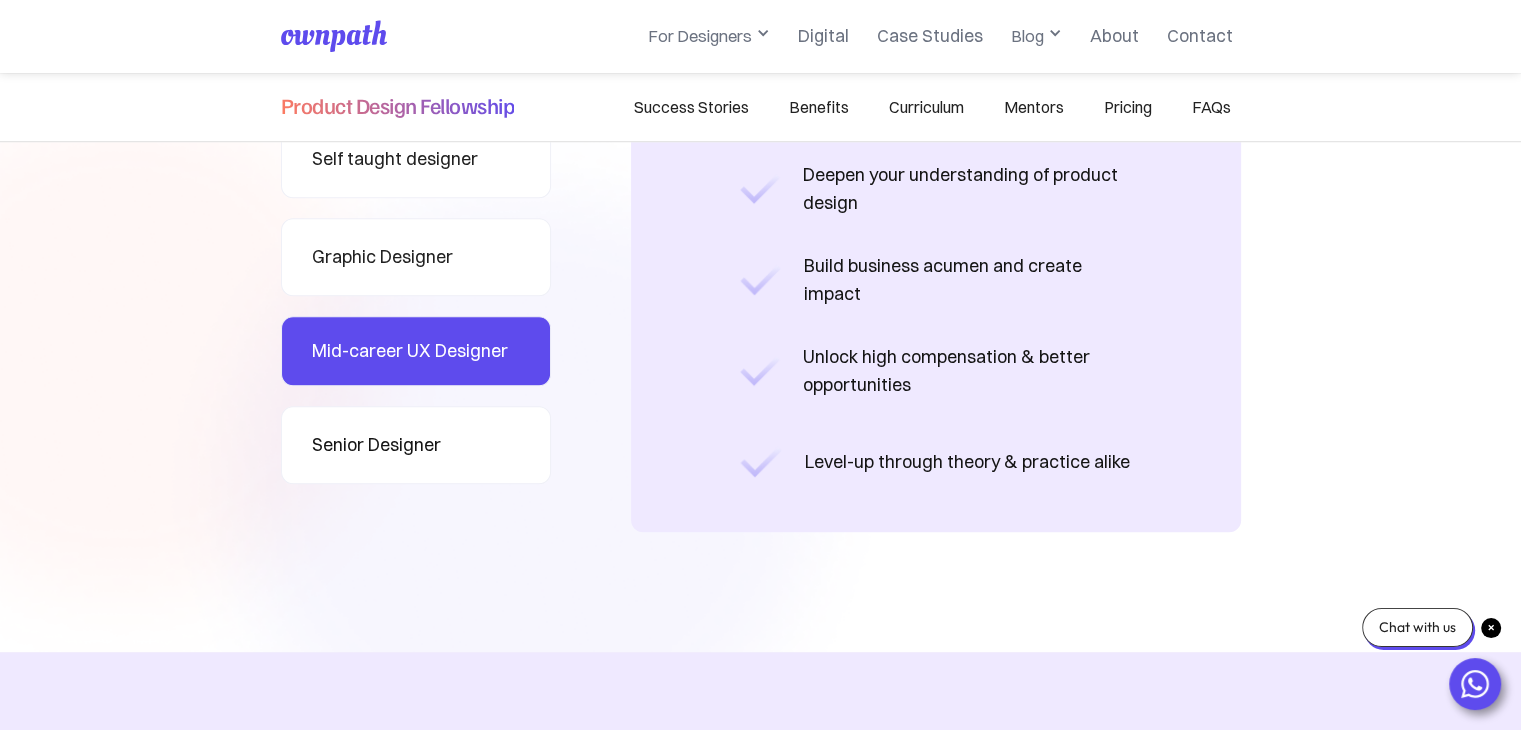 click on "Senior Designer" at bounding box center [416, 445] 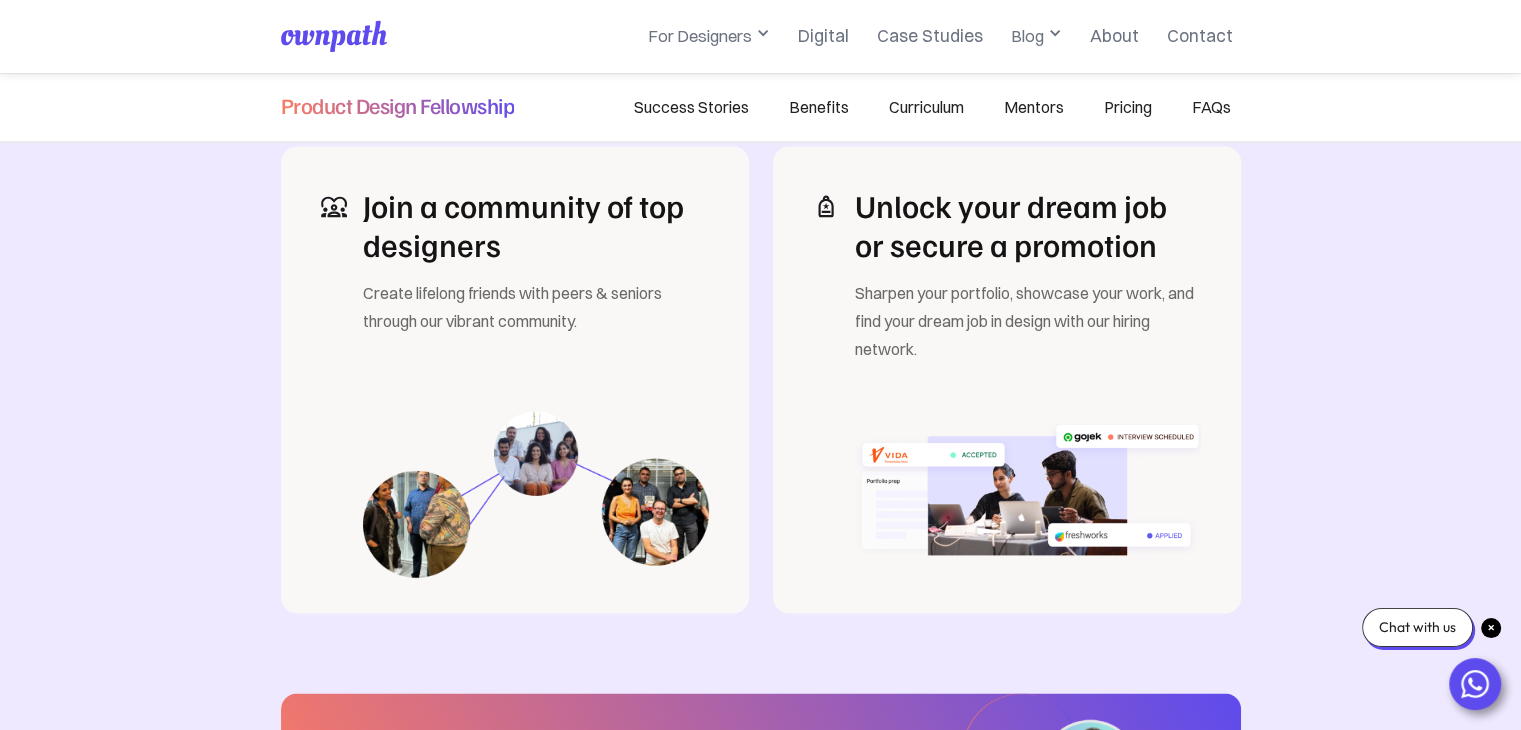scroll, scrollTop: 3600, scrollLeft: 0, axis: vertical 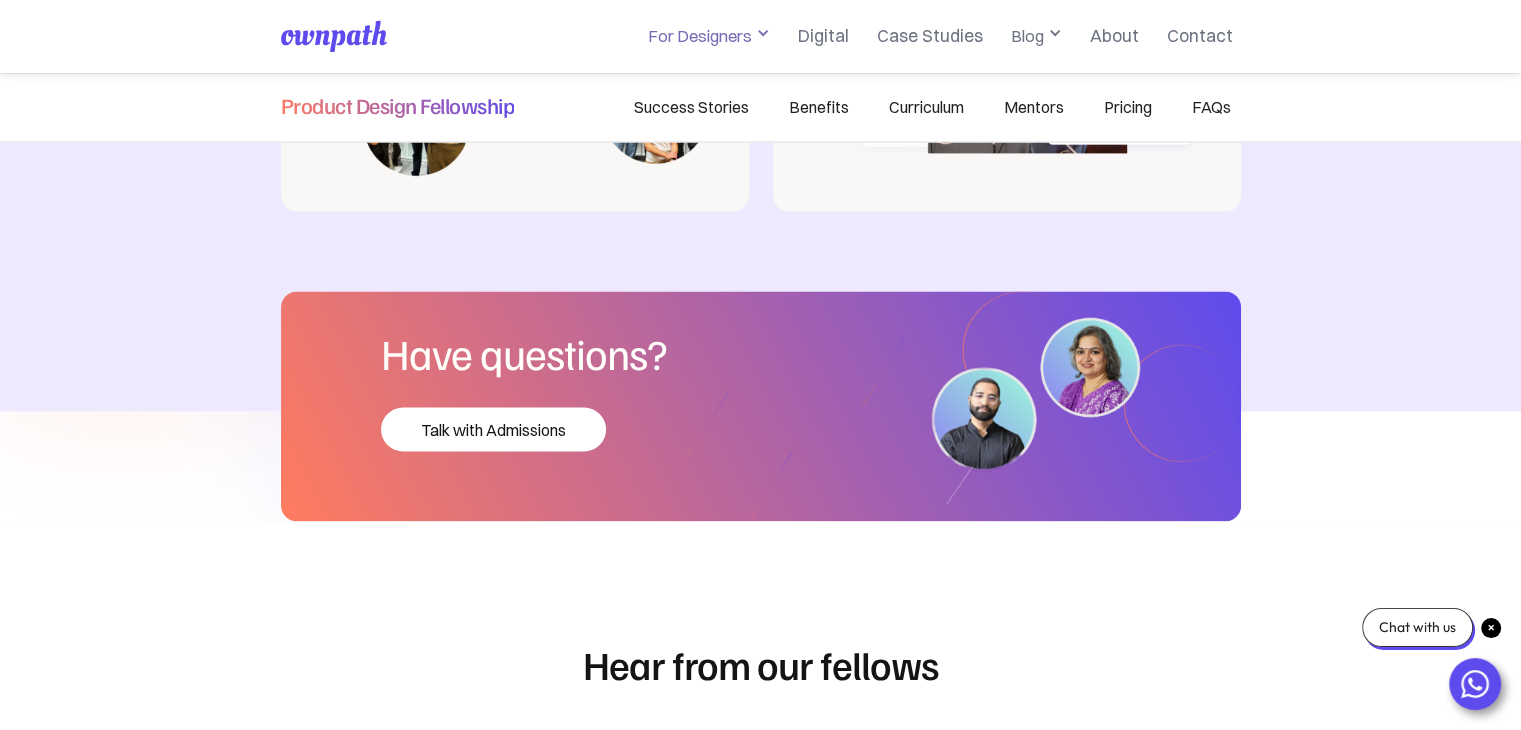 click at bounding box center [763, 33] 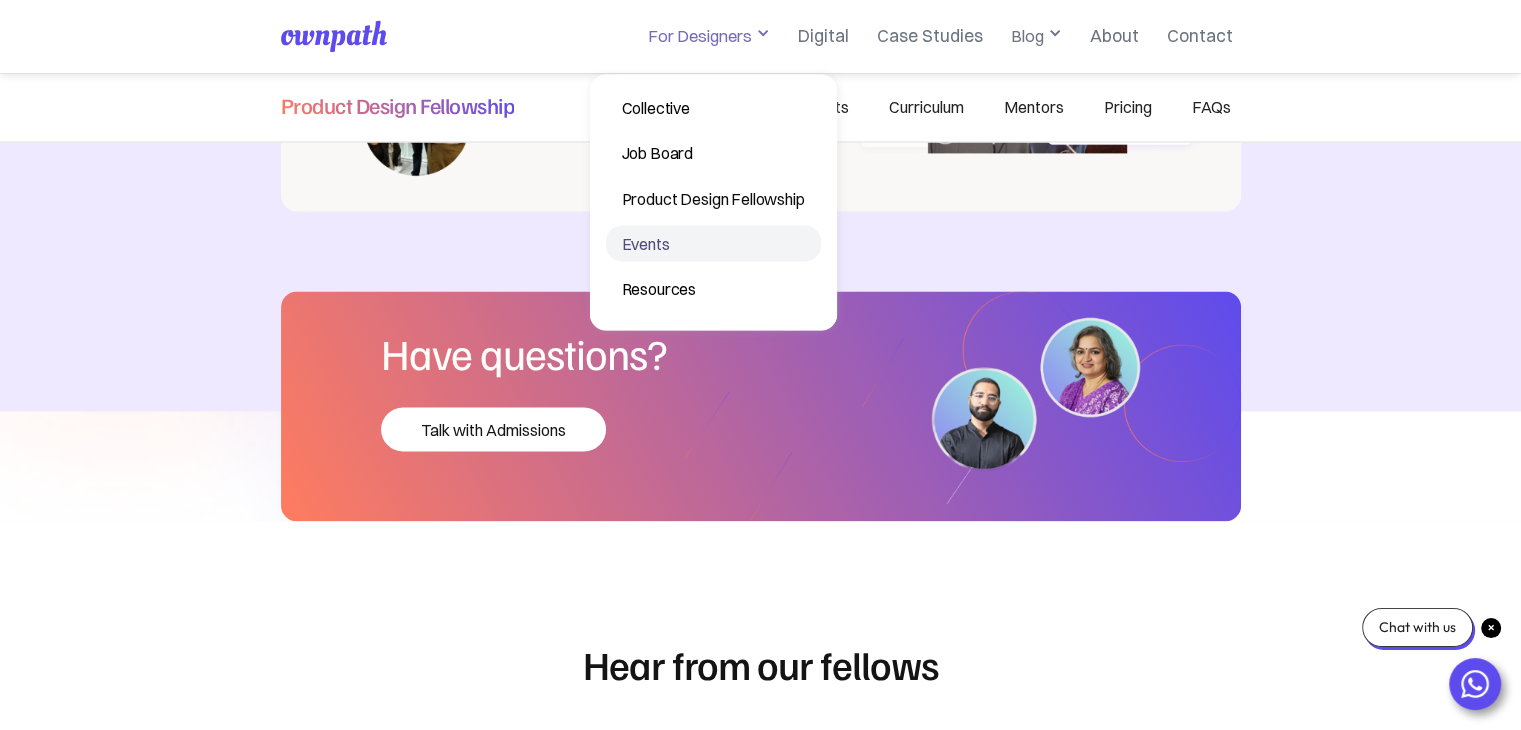 click on "Events" at bounding box center (713, 243) 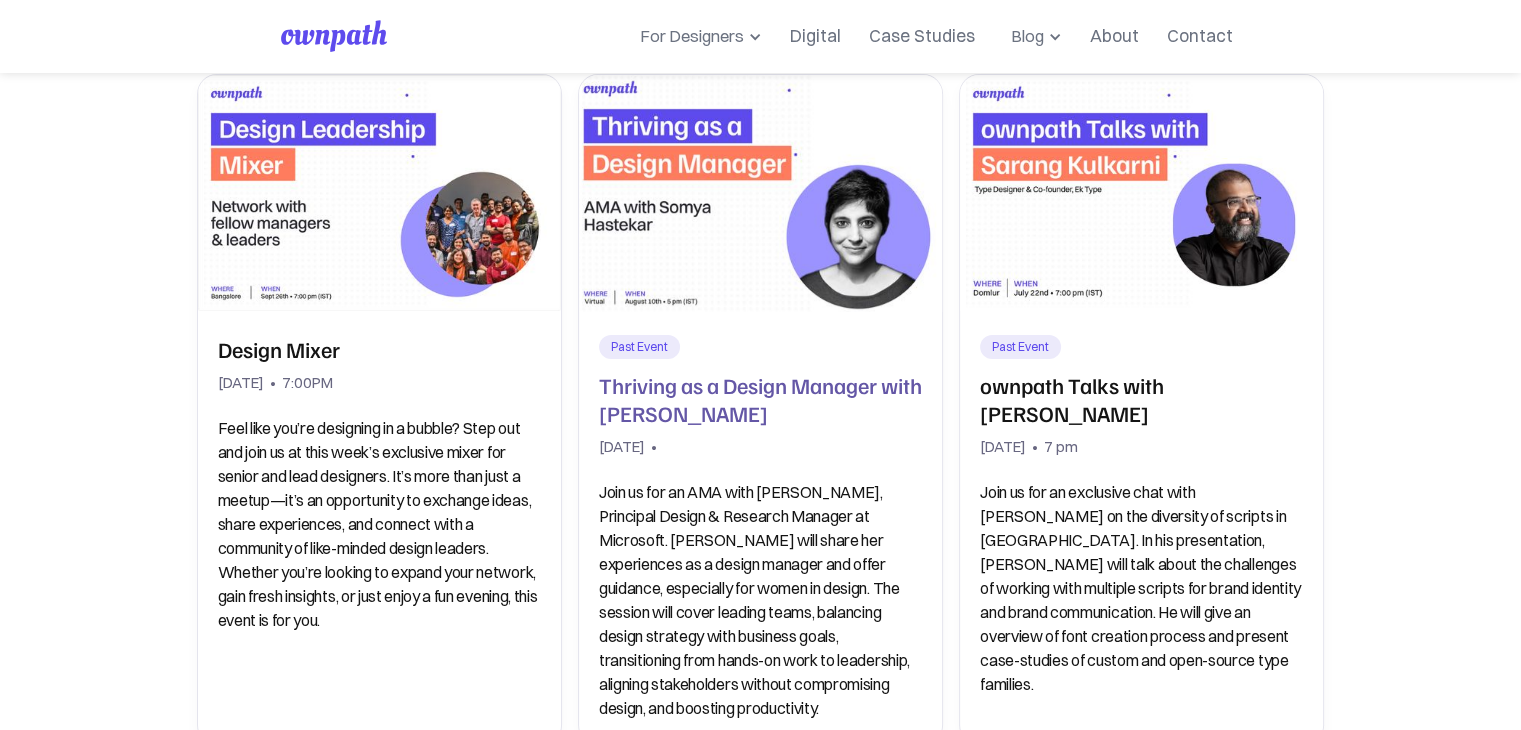 scroll, scrollTop: 0, scrollLeft: 0, axis: both 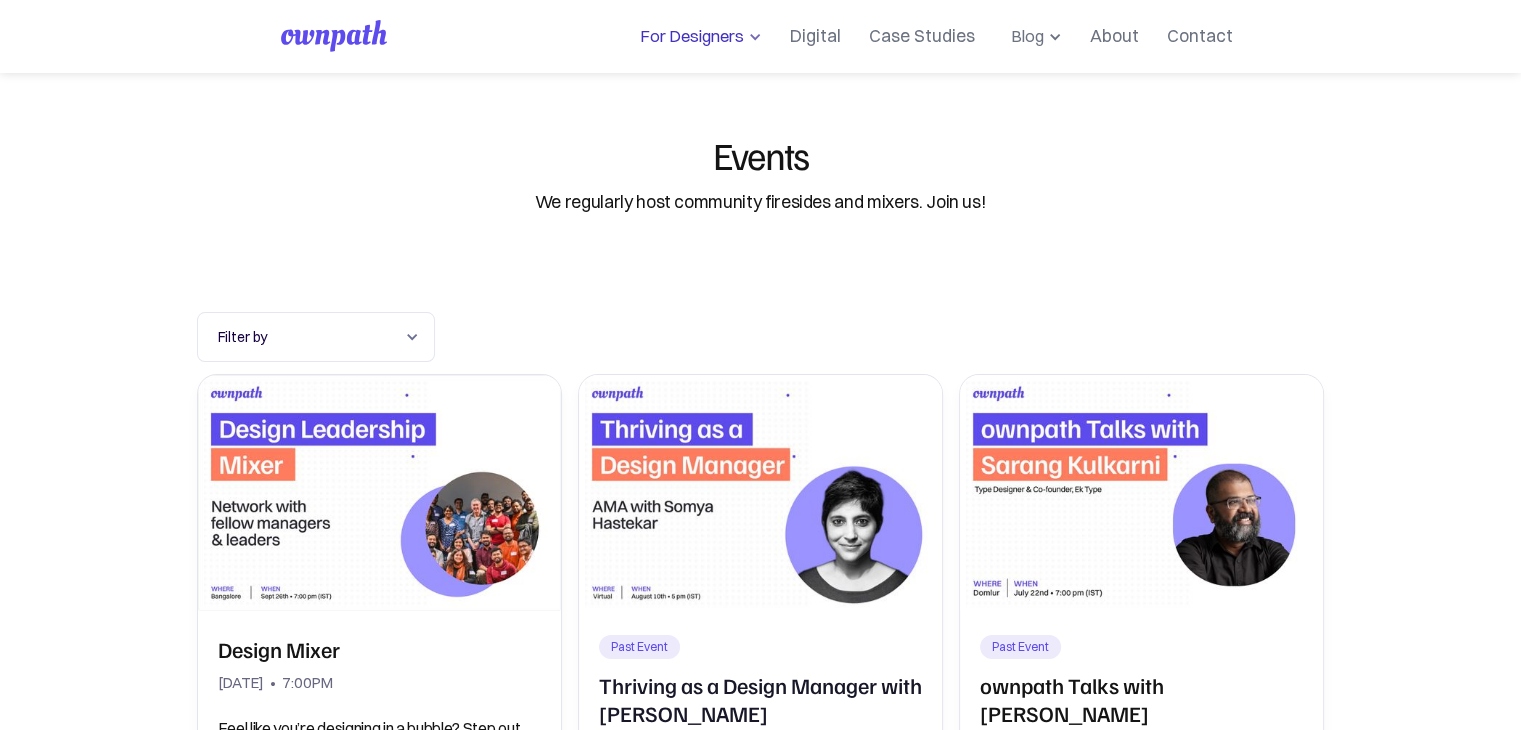 click on "For Designers" at bounding box center [688, 36] 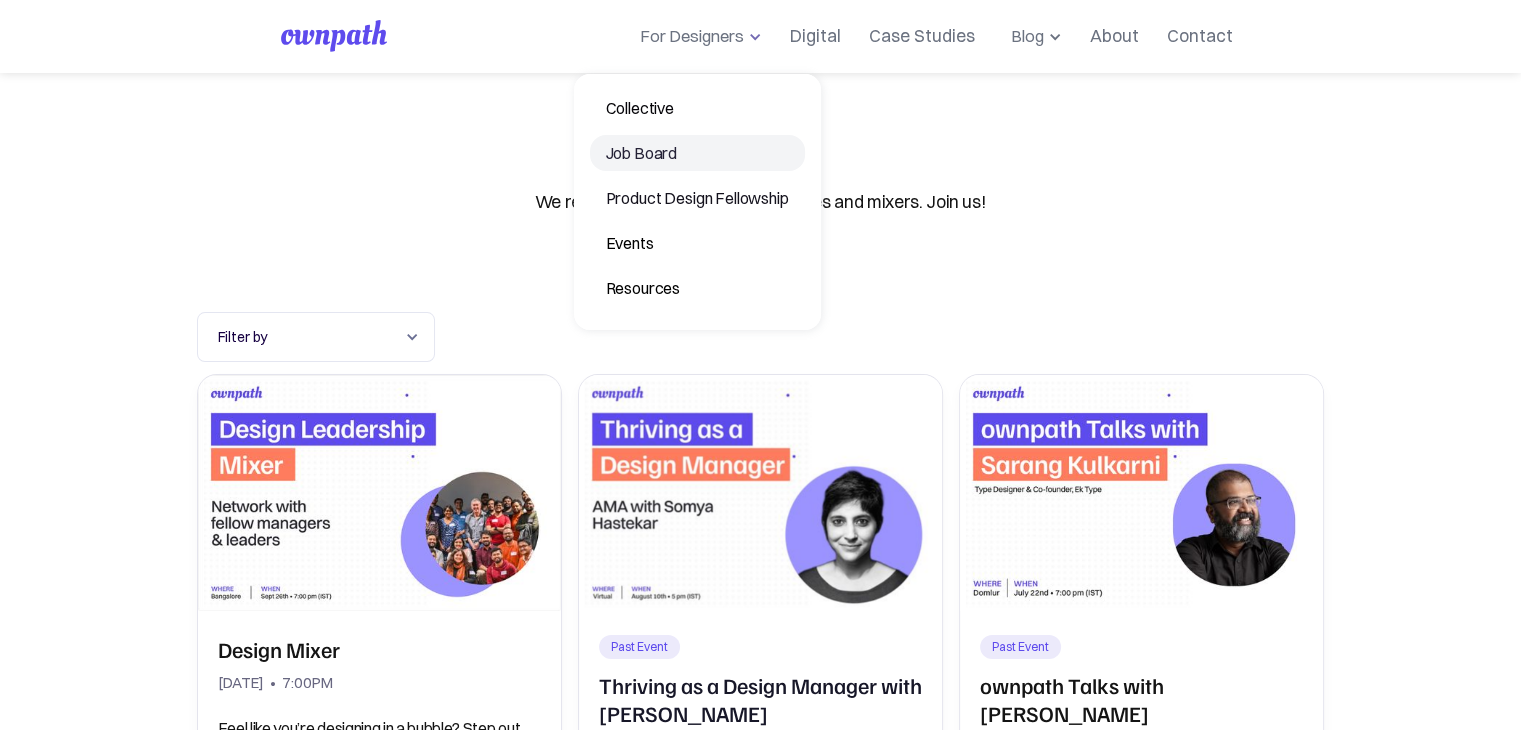 click on "Job Board" at bounding box center [697, 153] 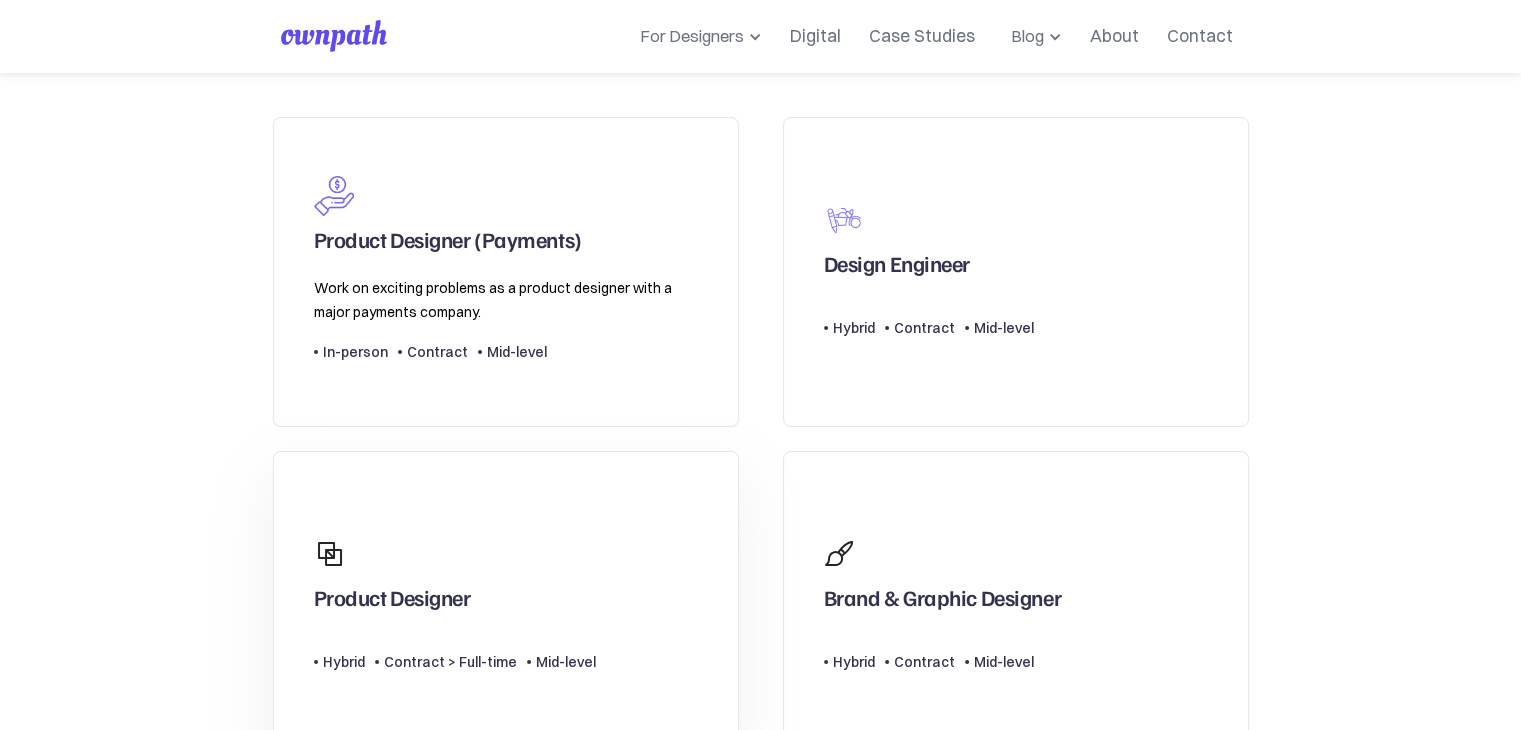 scroll, scrollTop: 300, scrollLeft: 0, axis: vertical 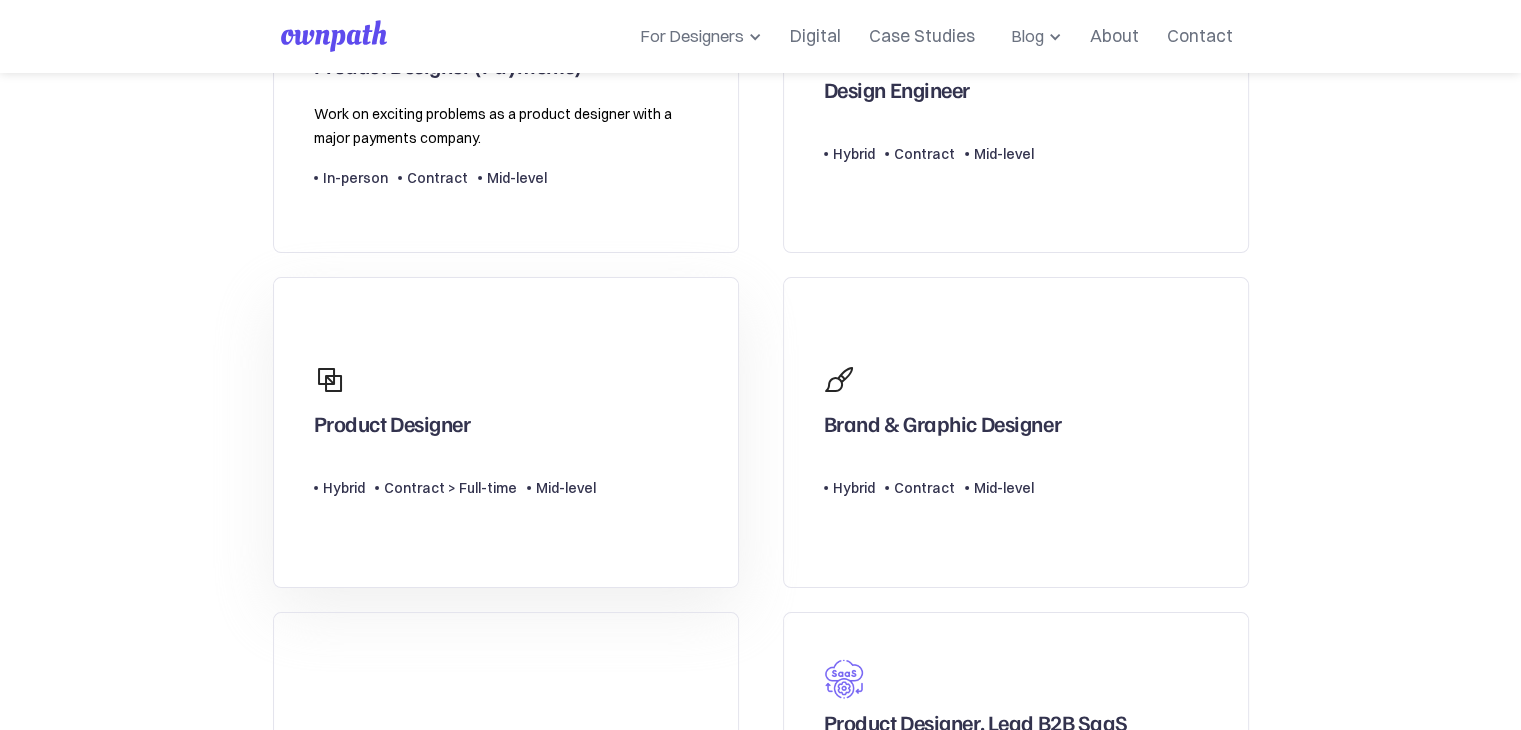 click on "Product Designer Type Level Hybrid Contract > Full-time Mid-level" at bounding box center [506, 432] 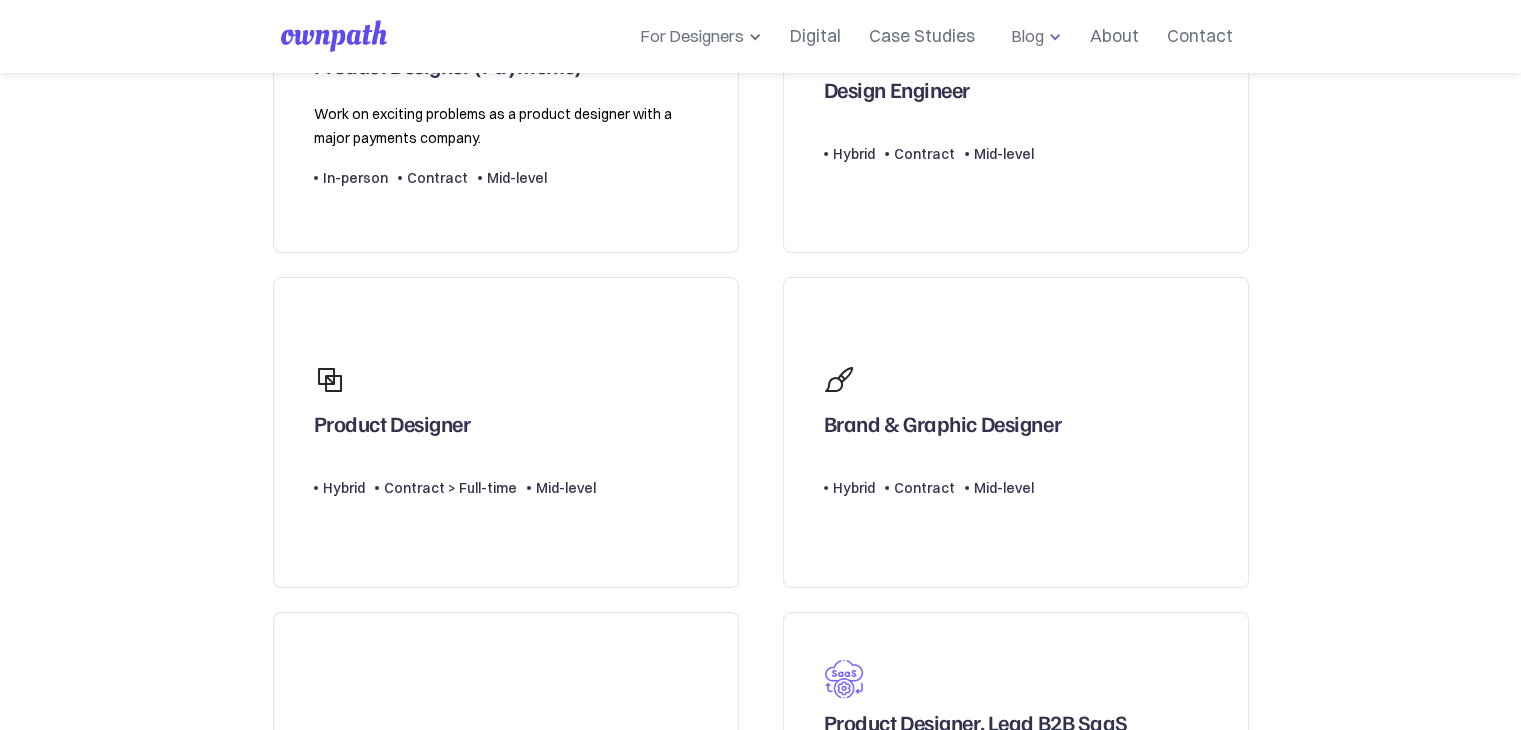 click on "Blog" at bounding box center (1032, 36) 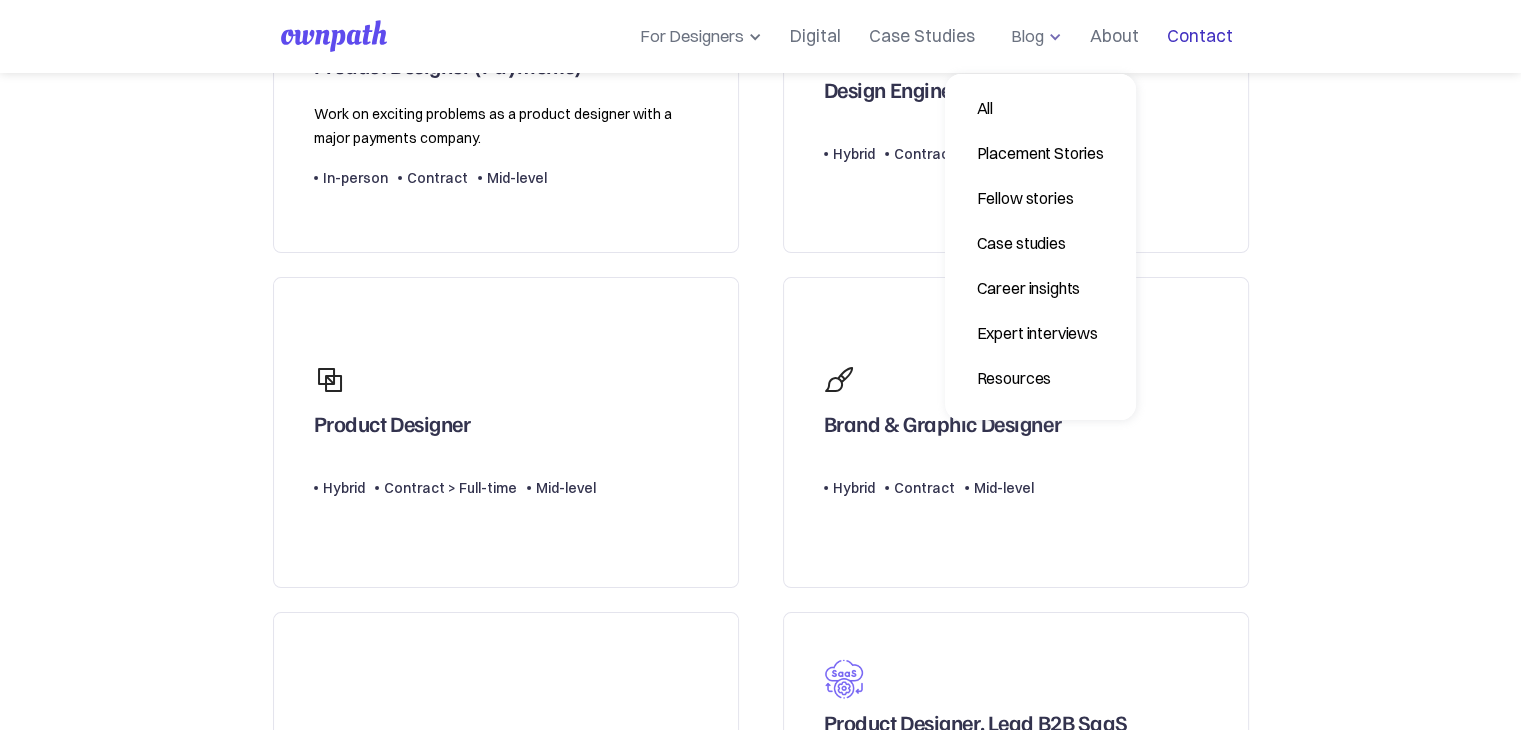 click on "Contact" at bounding box center [1200, 36] 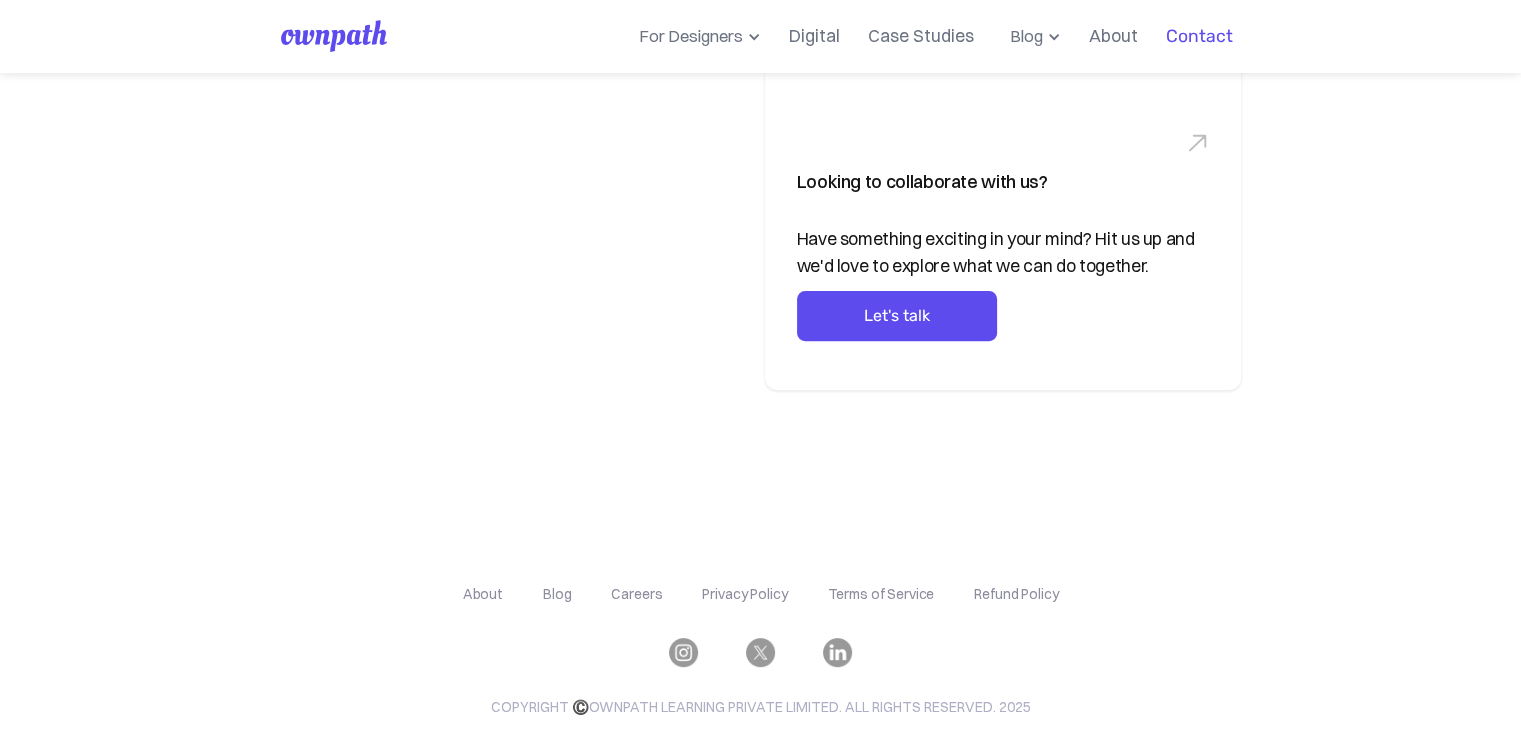scroll, scrollTop: 704, scrollLeft: 0, axis: vertical 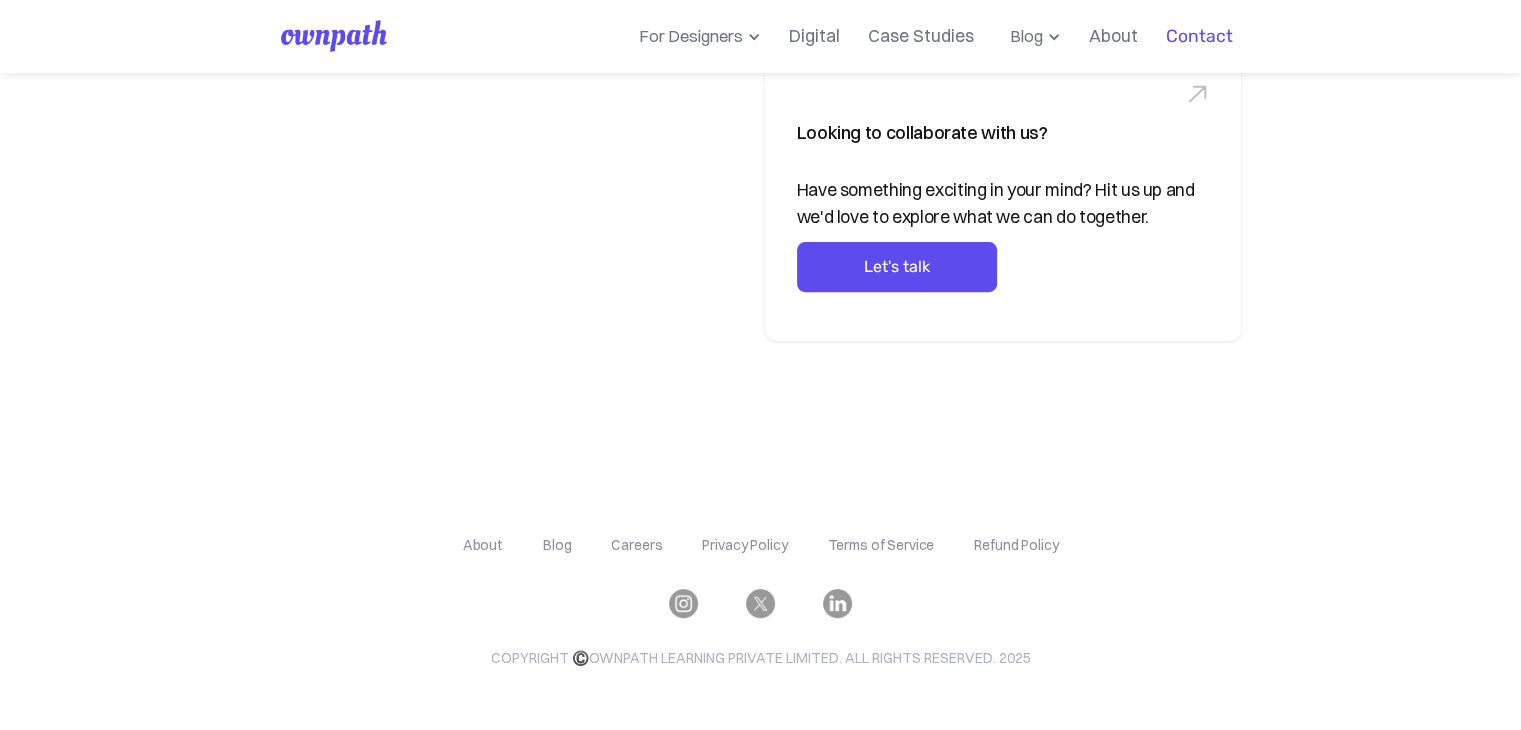 click on "Careers" at bounding box center [636, 545] 